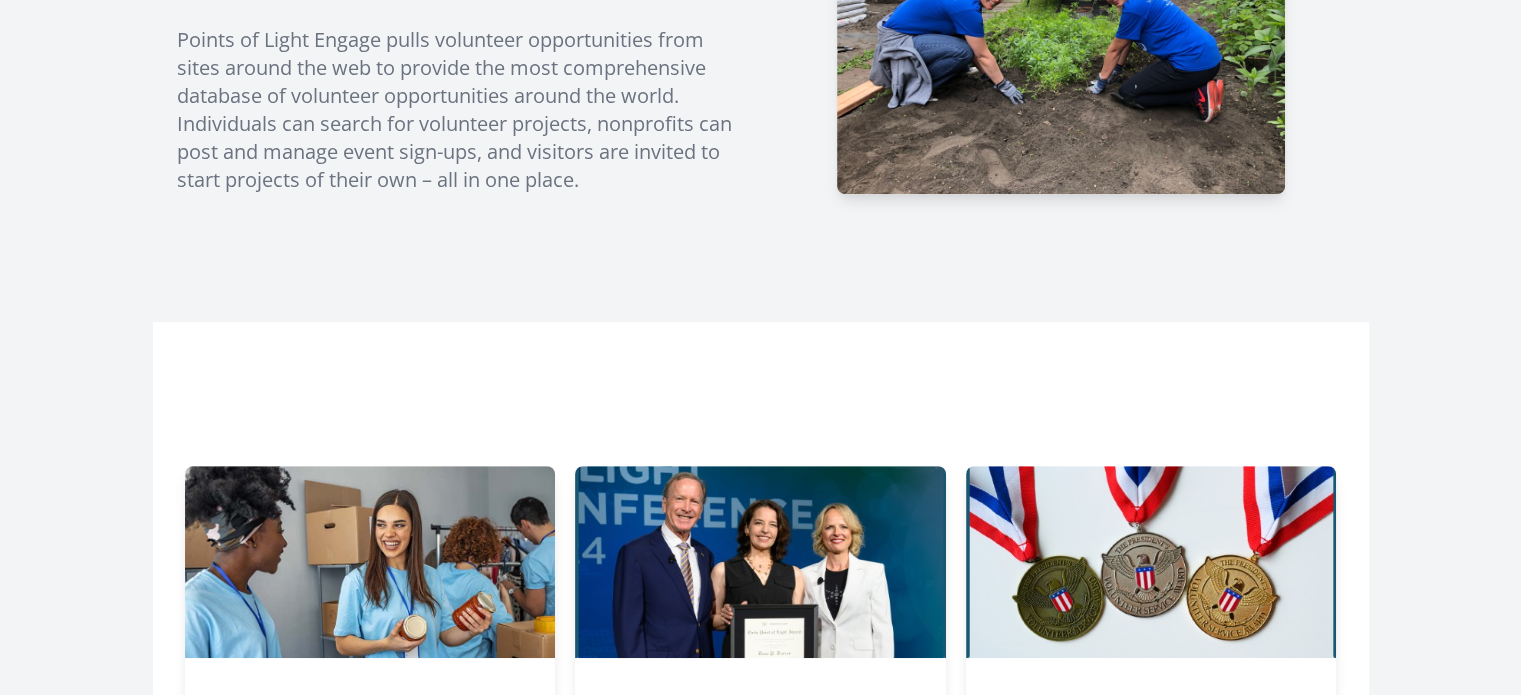 scroll, scrollTop: 600, scrollLeft: 0, axis: vertical 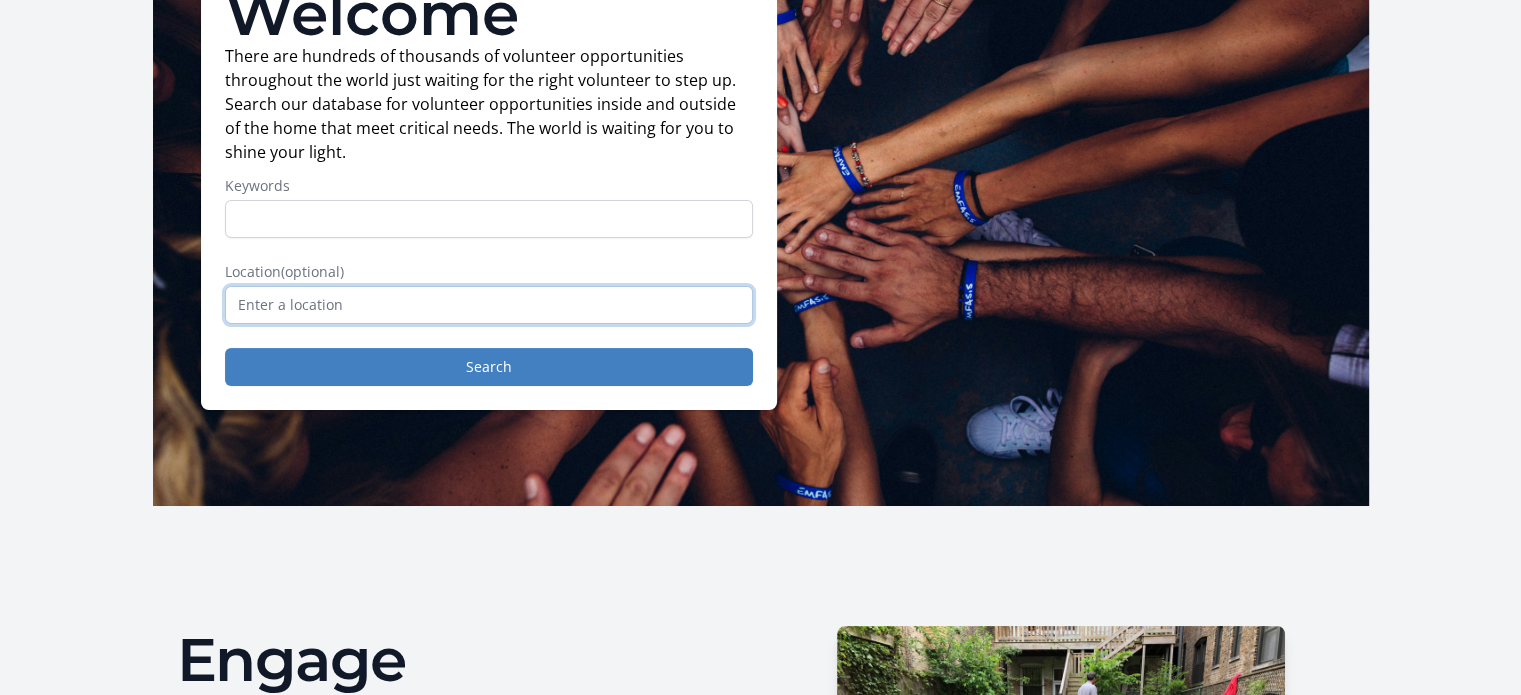 click at bounding box center [489, 305] 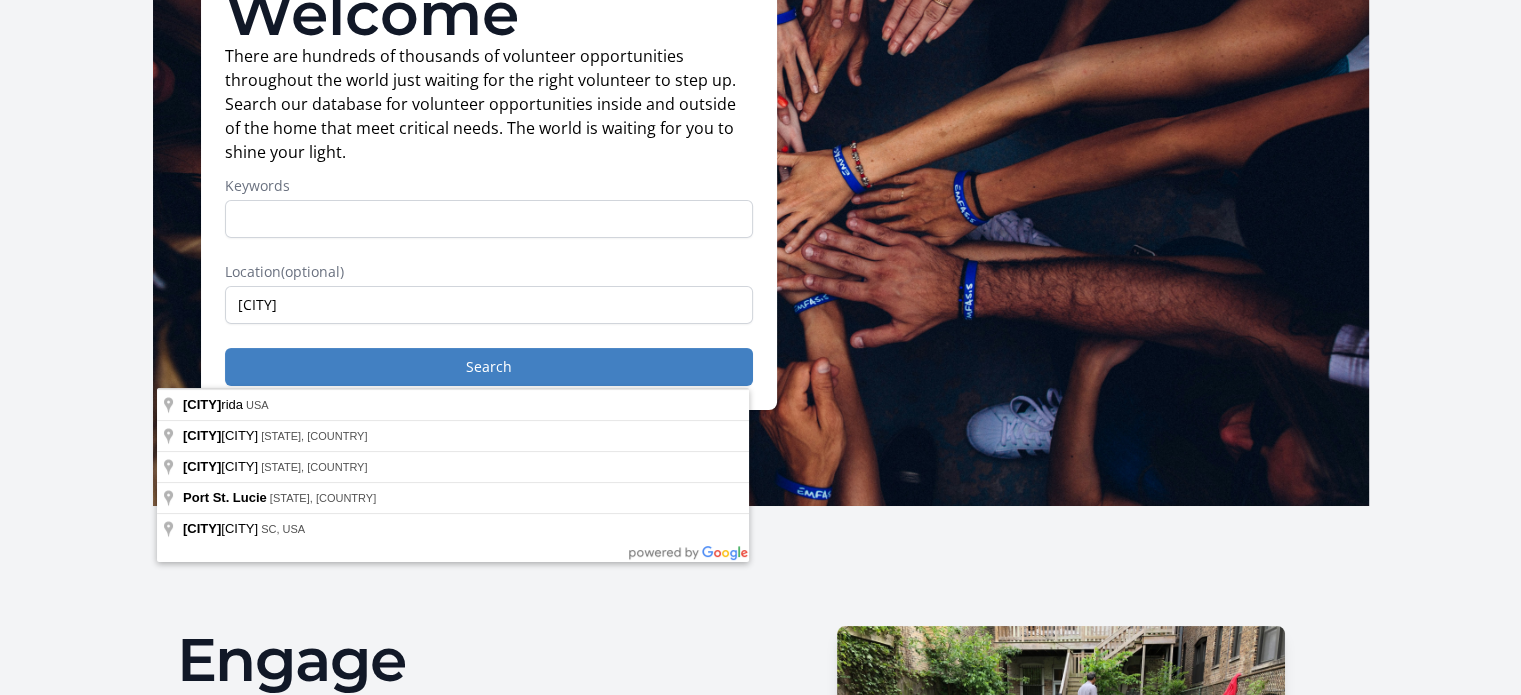 type on "[STATE], [COUNTRY]" 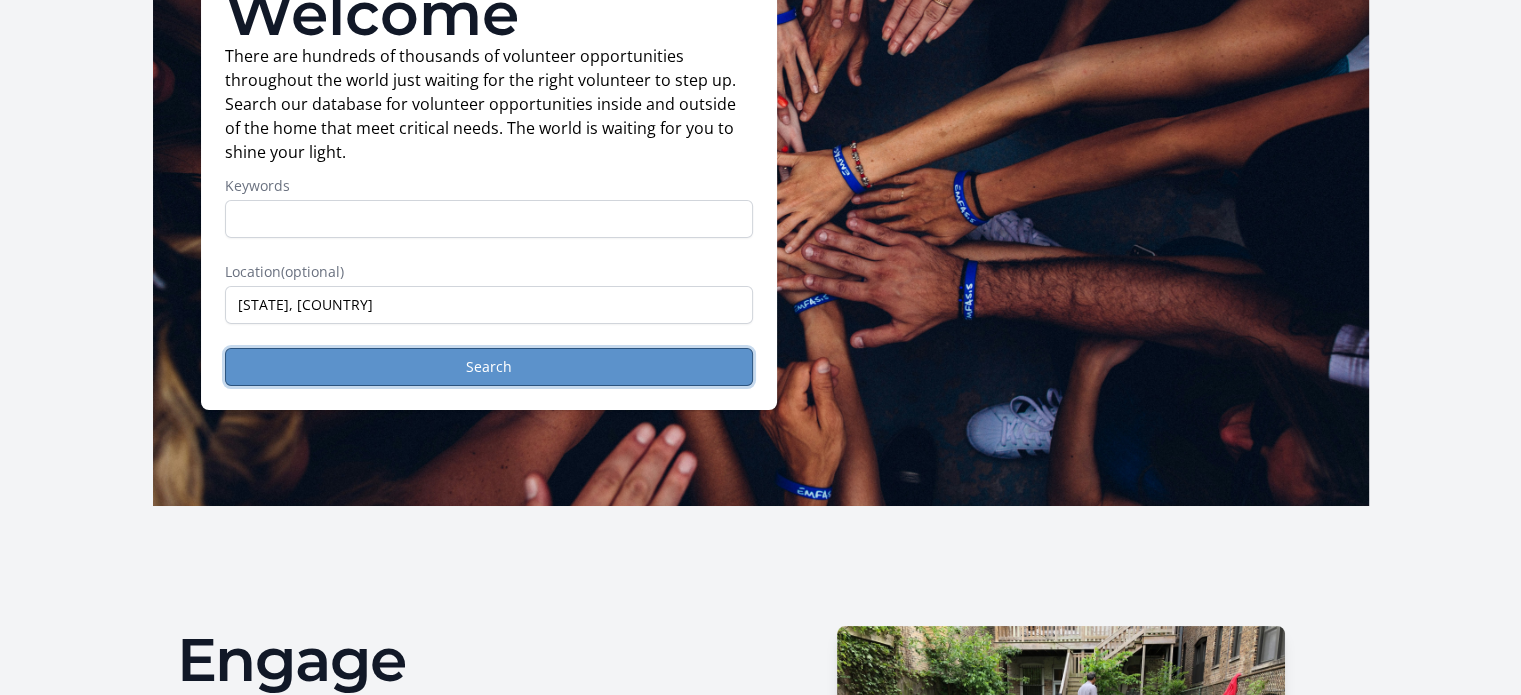 click on "Search" at bounding box center (489, 367) 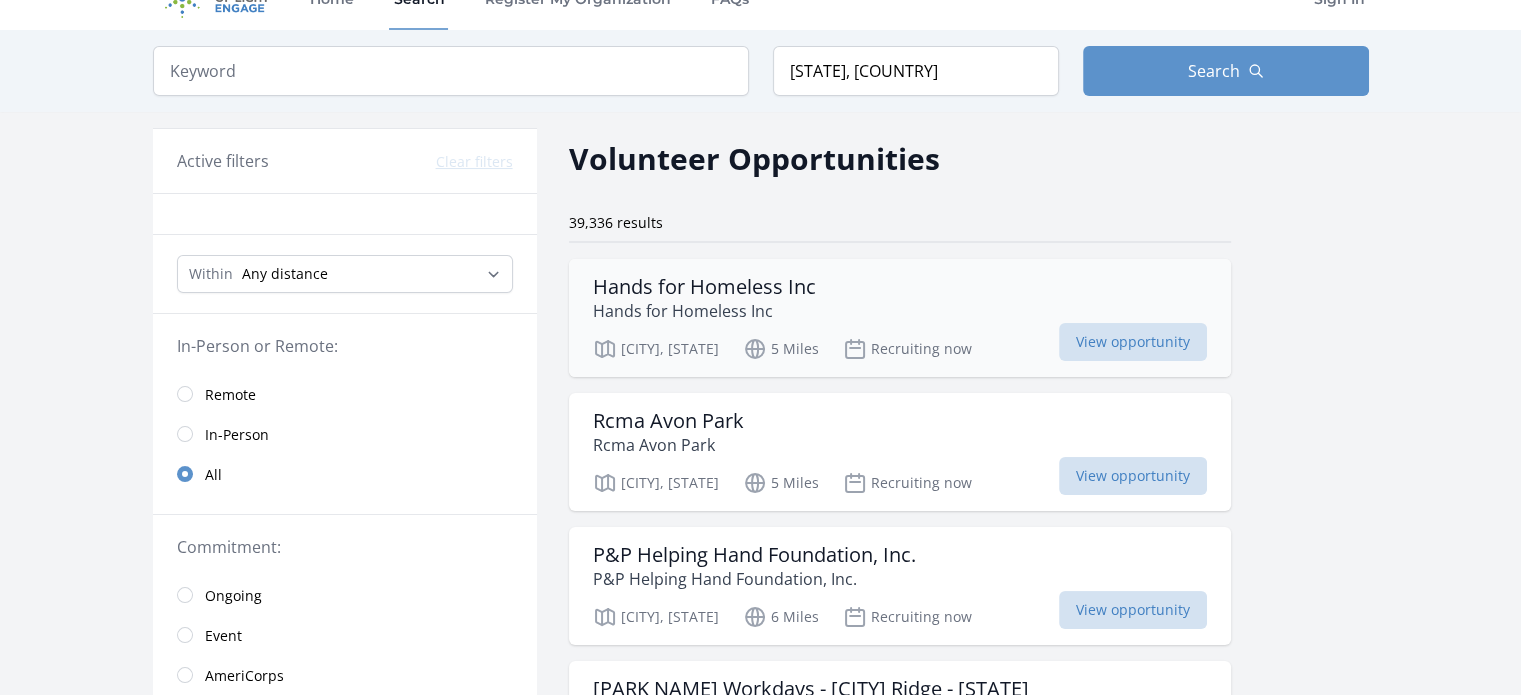 scroll, scrollTop: 0, scrollLeft: 0, axis: both 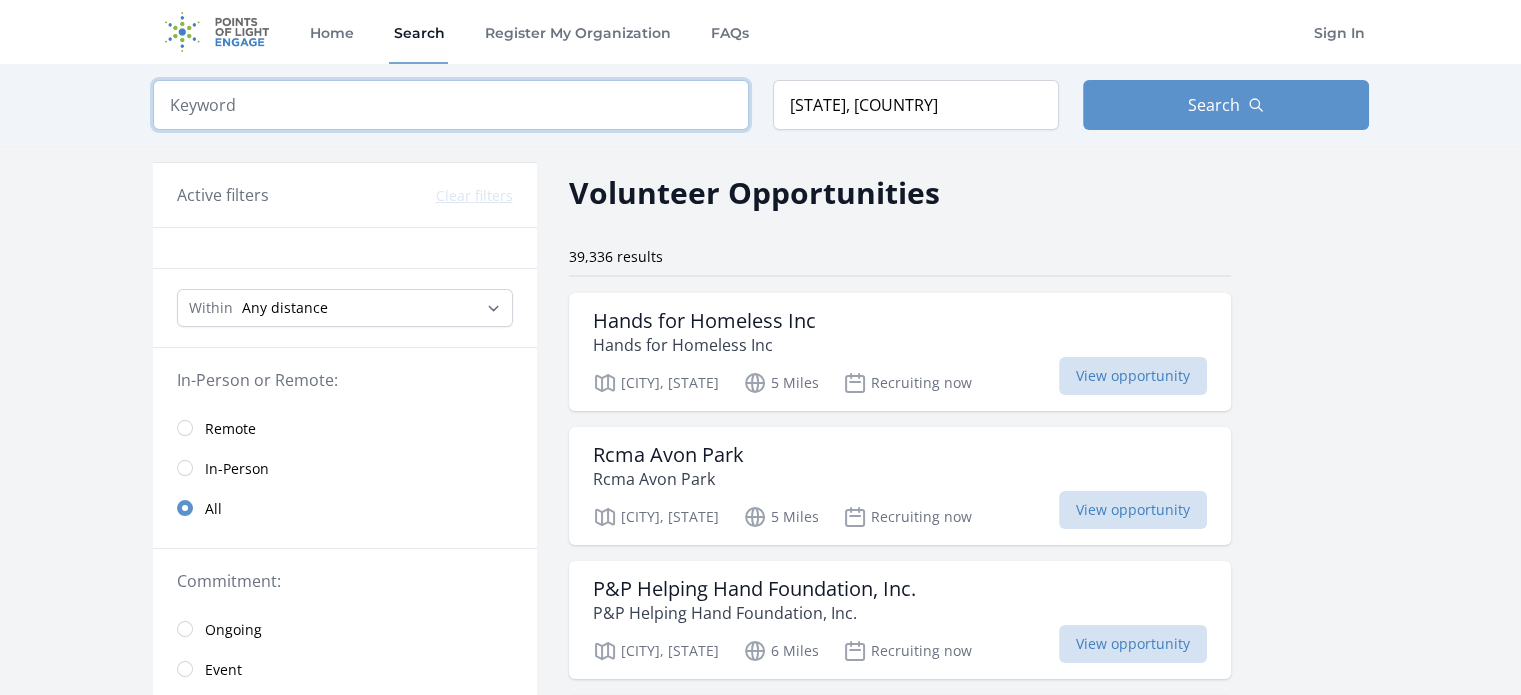 click at bounding box center (451, 105) 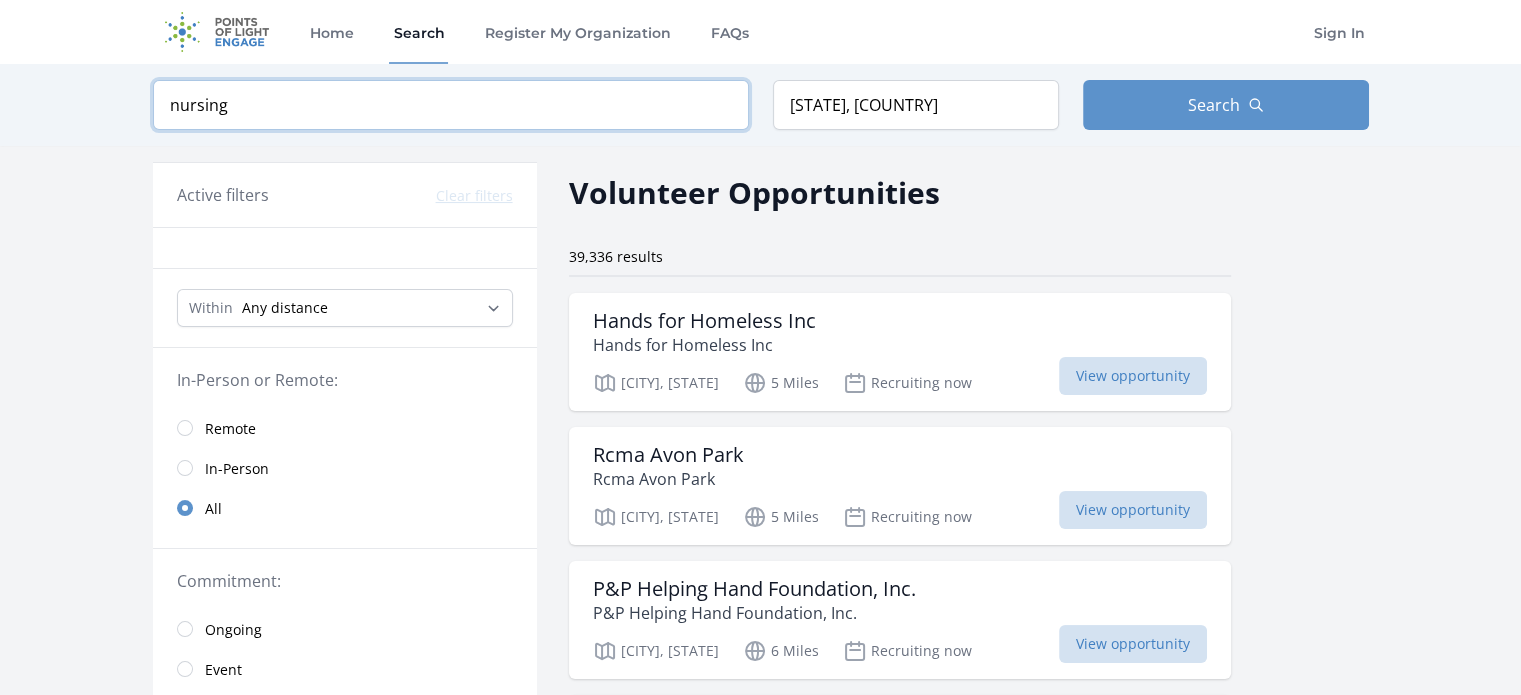 type on "nursing" 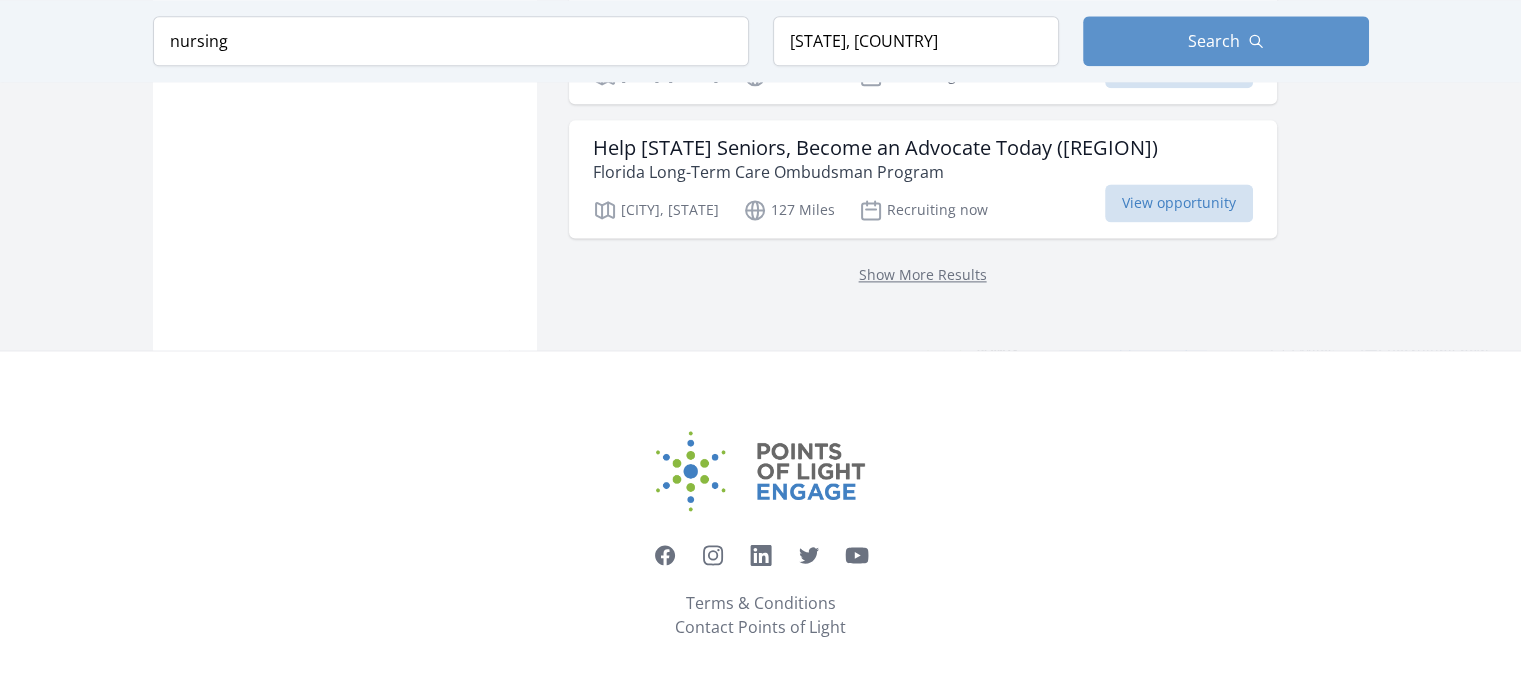 scroll, scrollTop: 2800, scrollLeft: 0, axis: vertical 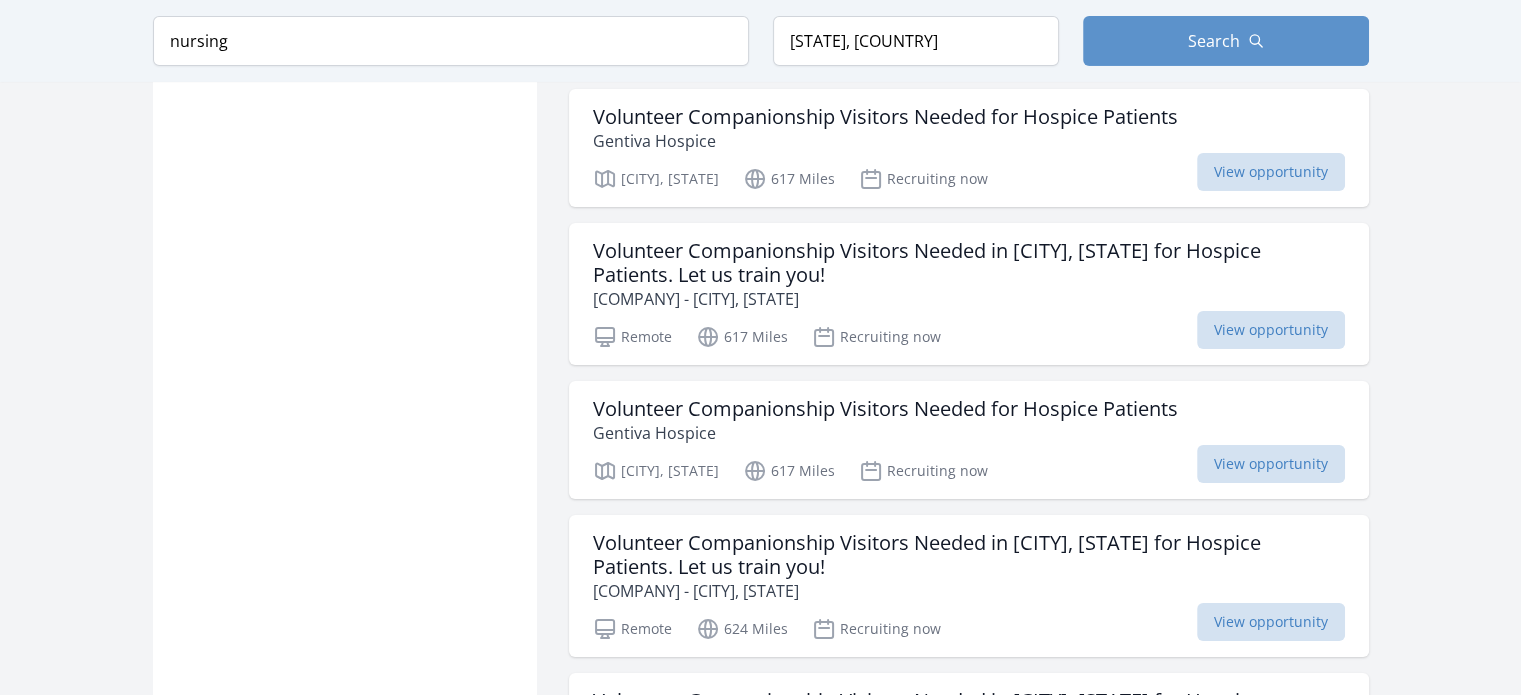 drag, startPoint x: 542, startPoint y: 375, endPoint x: 447, endPoint y: 311, distance: 114.546936 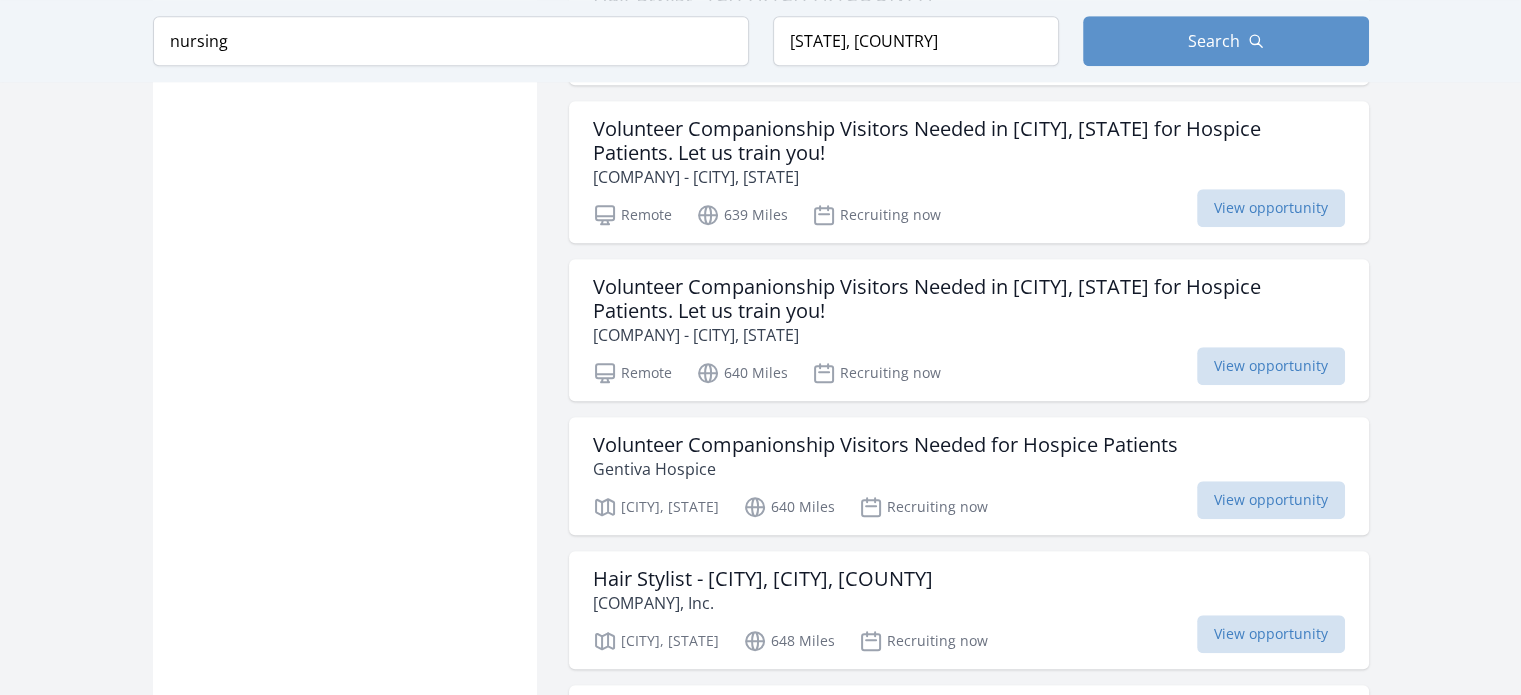 scroll, scrollTop: 9240, scrollLeft: 0, axis: vertical 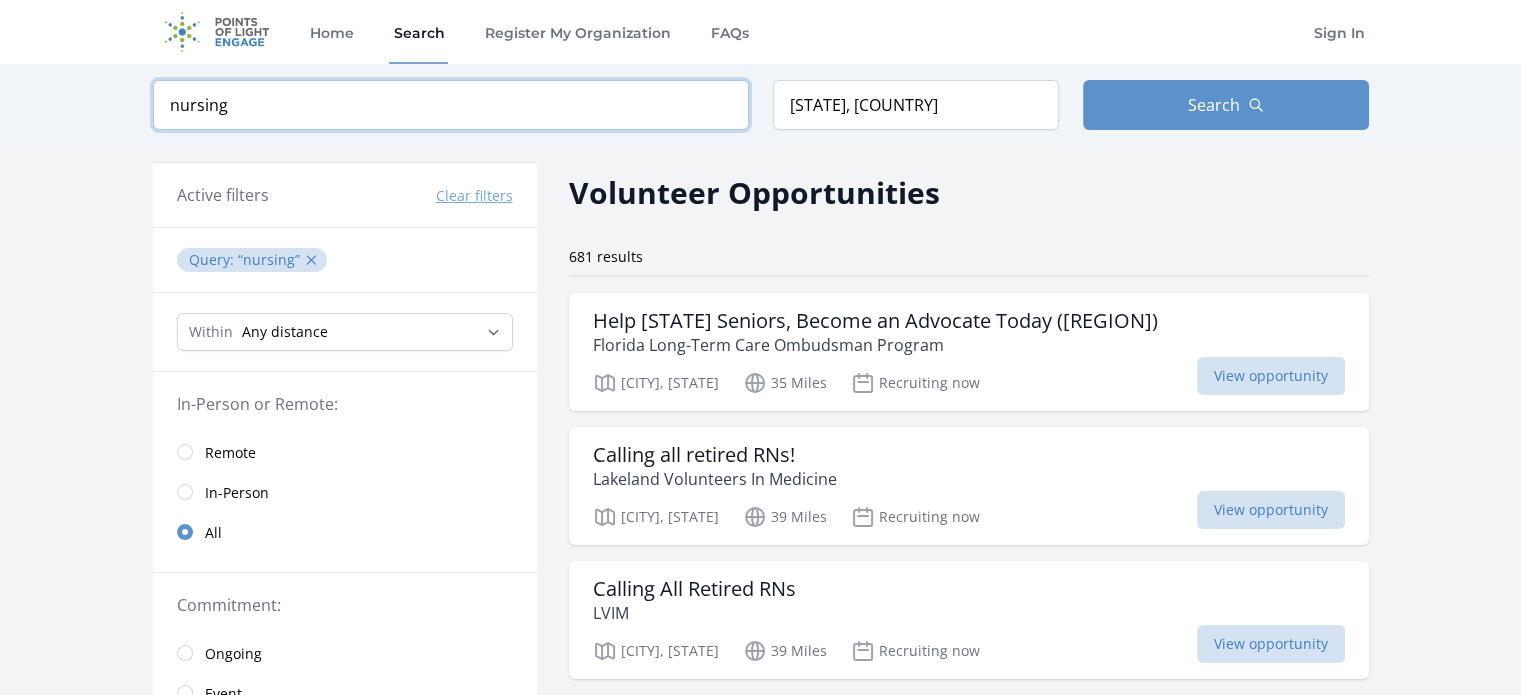 drag, startPoint x: 168, startPoint y: 131, endPoint x: 0, endPoint y: 98, distance: 171.2104 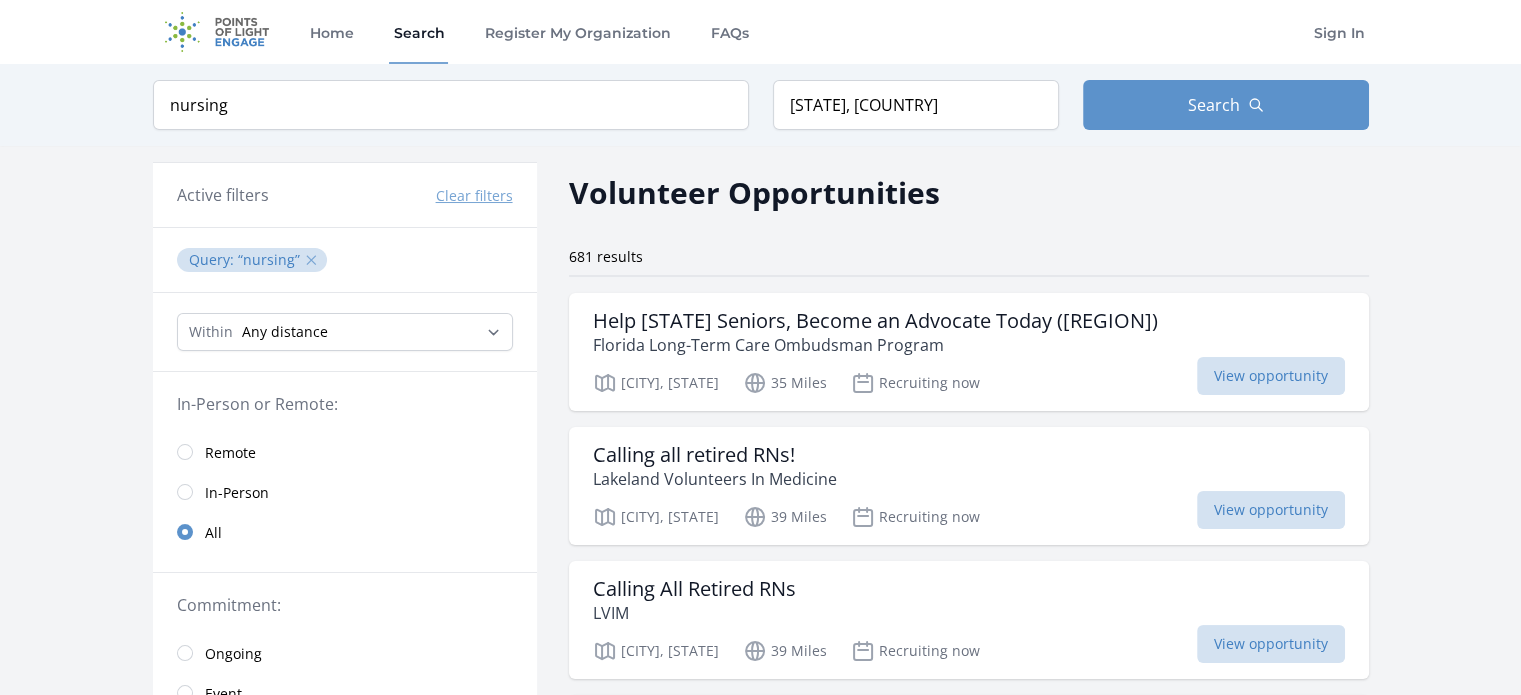 click on "✕" at bounding box center [311, 260] 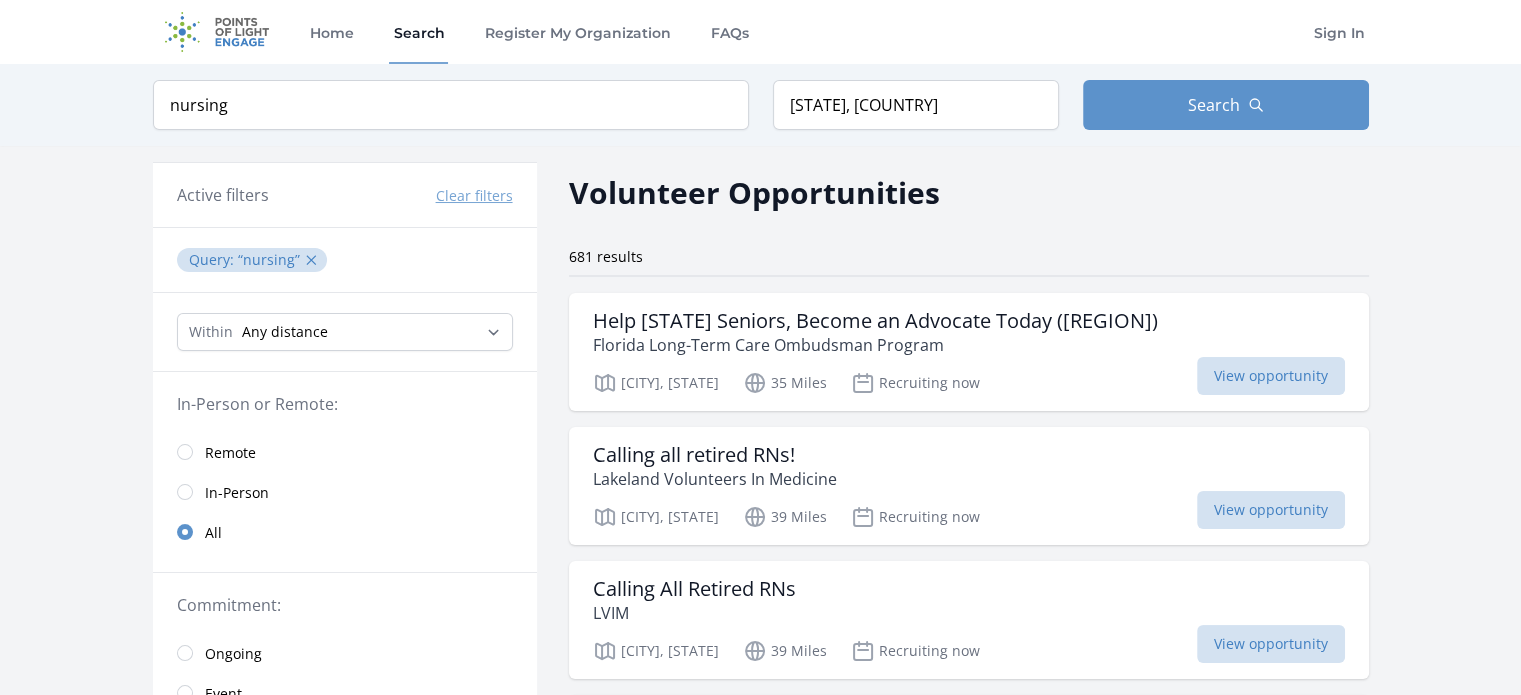 type 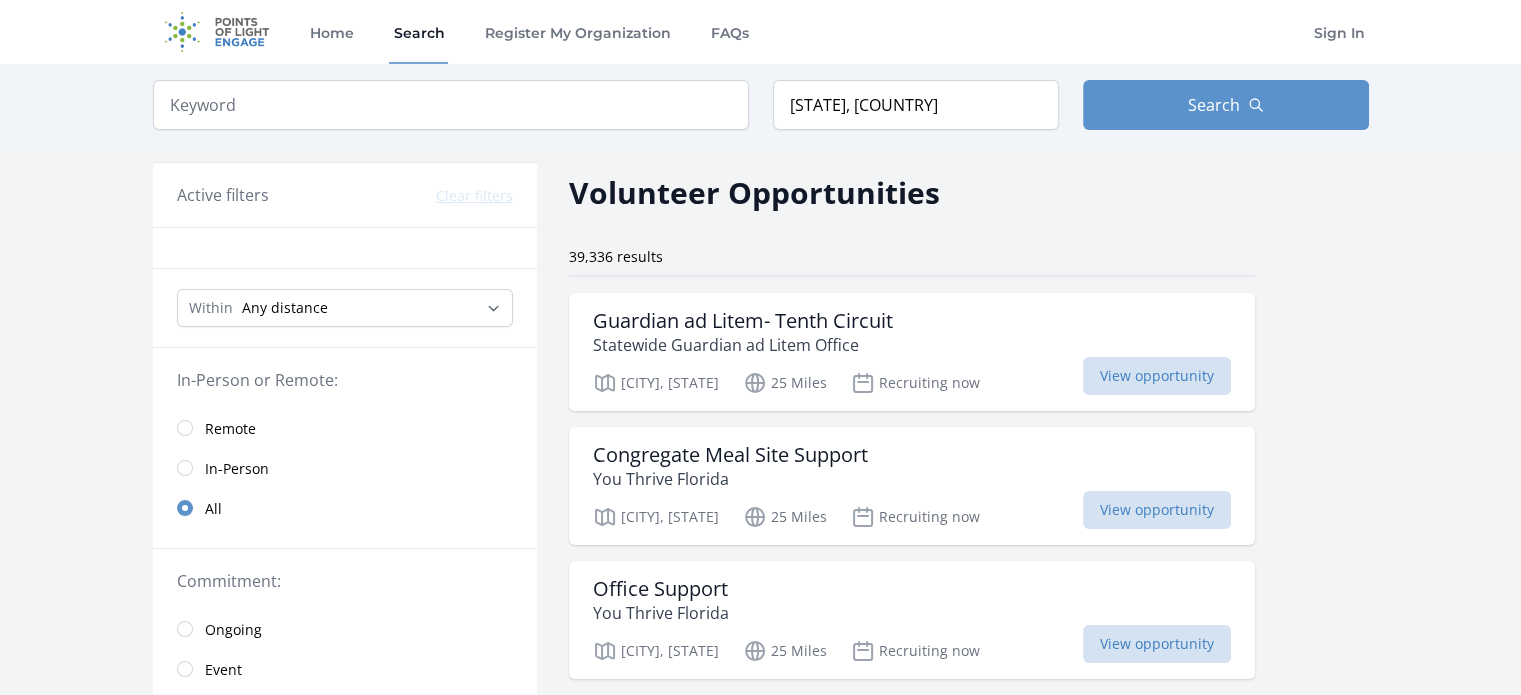 click on "In-Person" at bounding box center (237, 469) 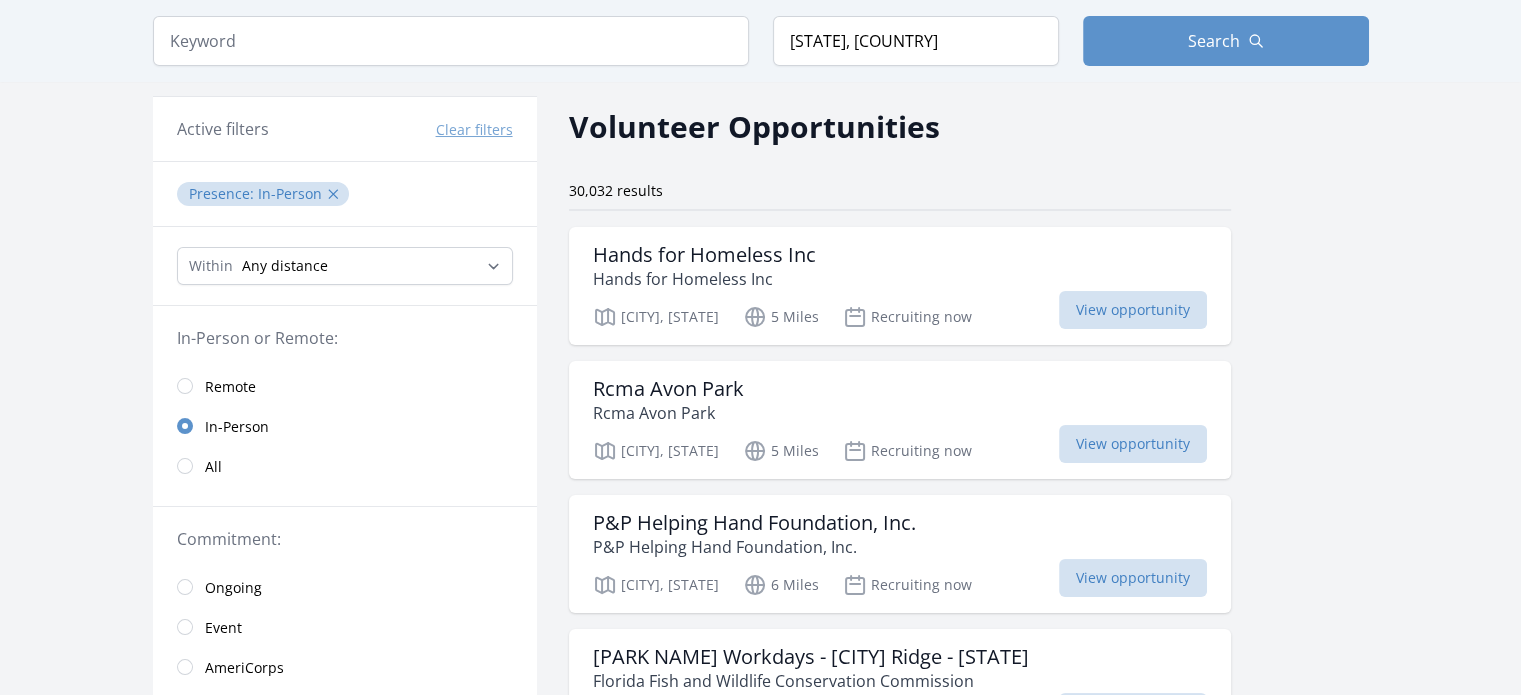 scroll, scrollTop: 0, scrollLeft: 0, axis: both 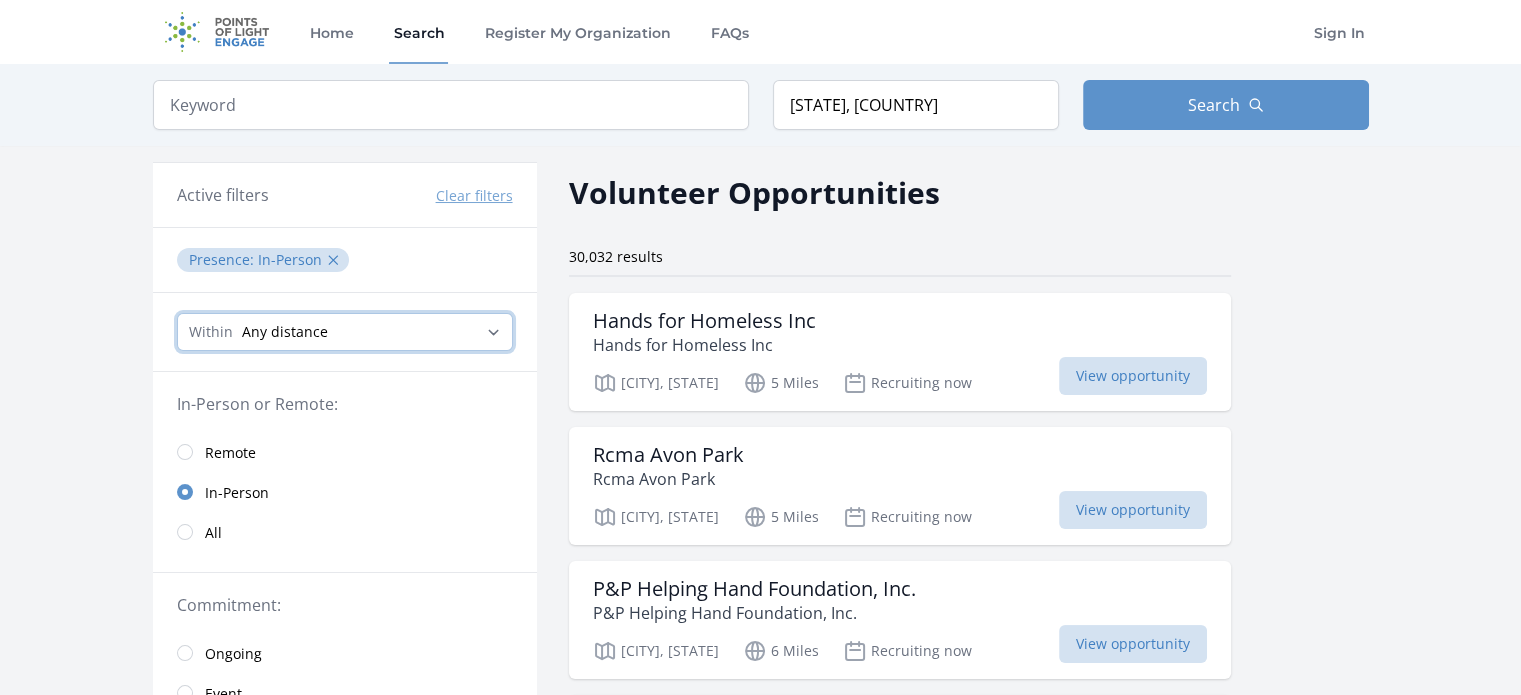 click on "Any distance , 5 Miles , 20 Miles , 50 Miles , 100 Miles" at bounding box center [345, 332] 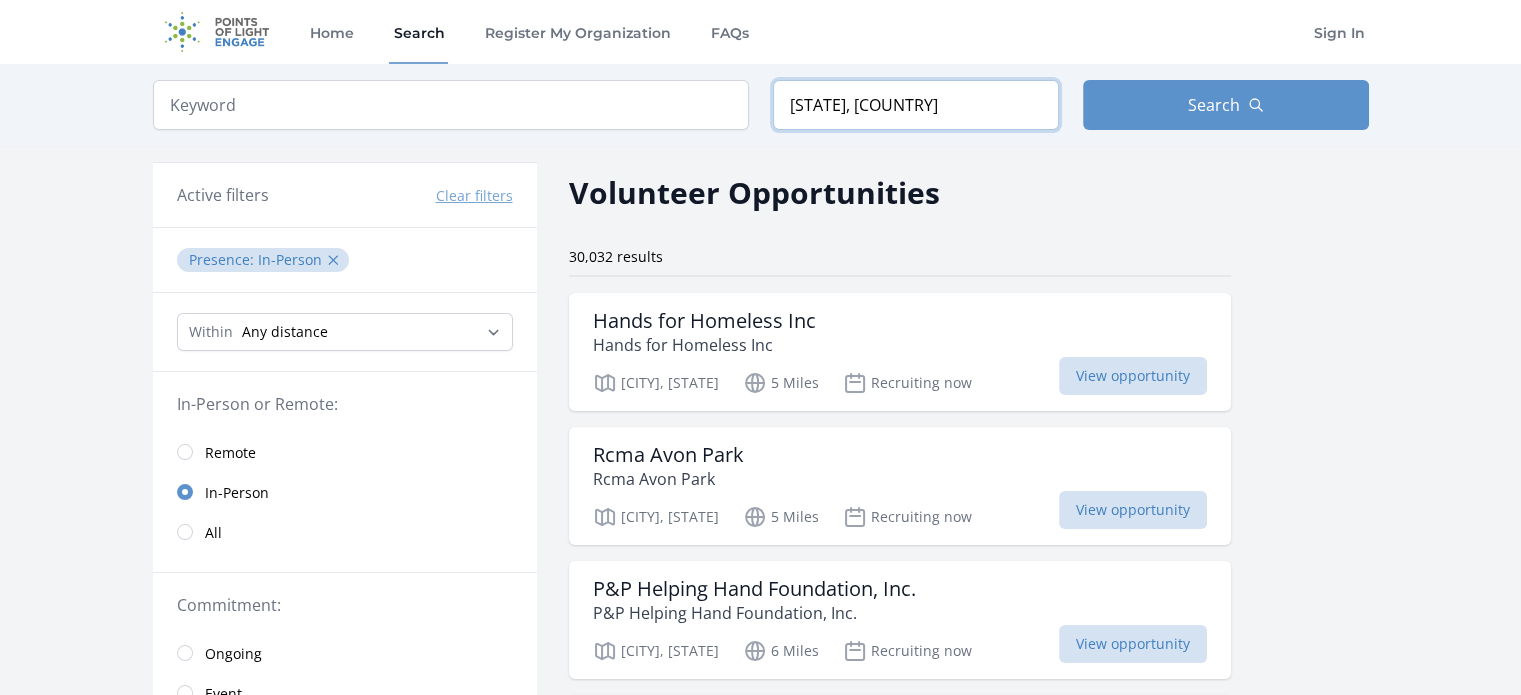 click on "[STATE], [COUNTRY]" at bounding box center [916, 105] 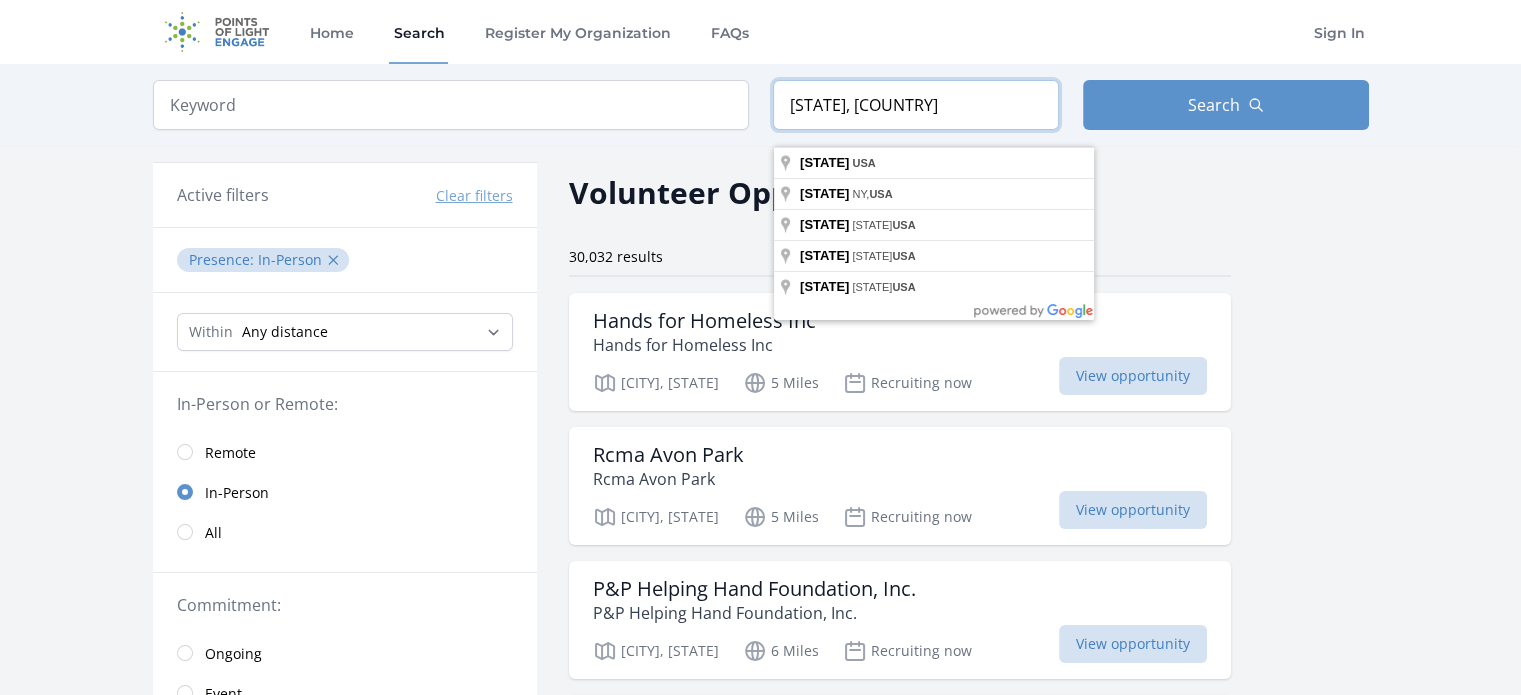 drag, startPoint x: 923, startPoint y: 121, endPoint x: 581, endPoint y: 129, distance: 342.09357 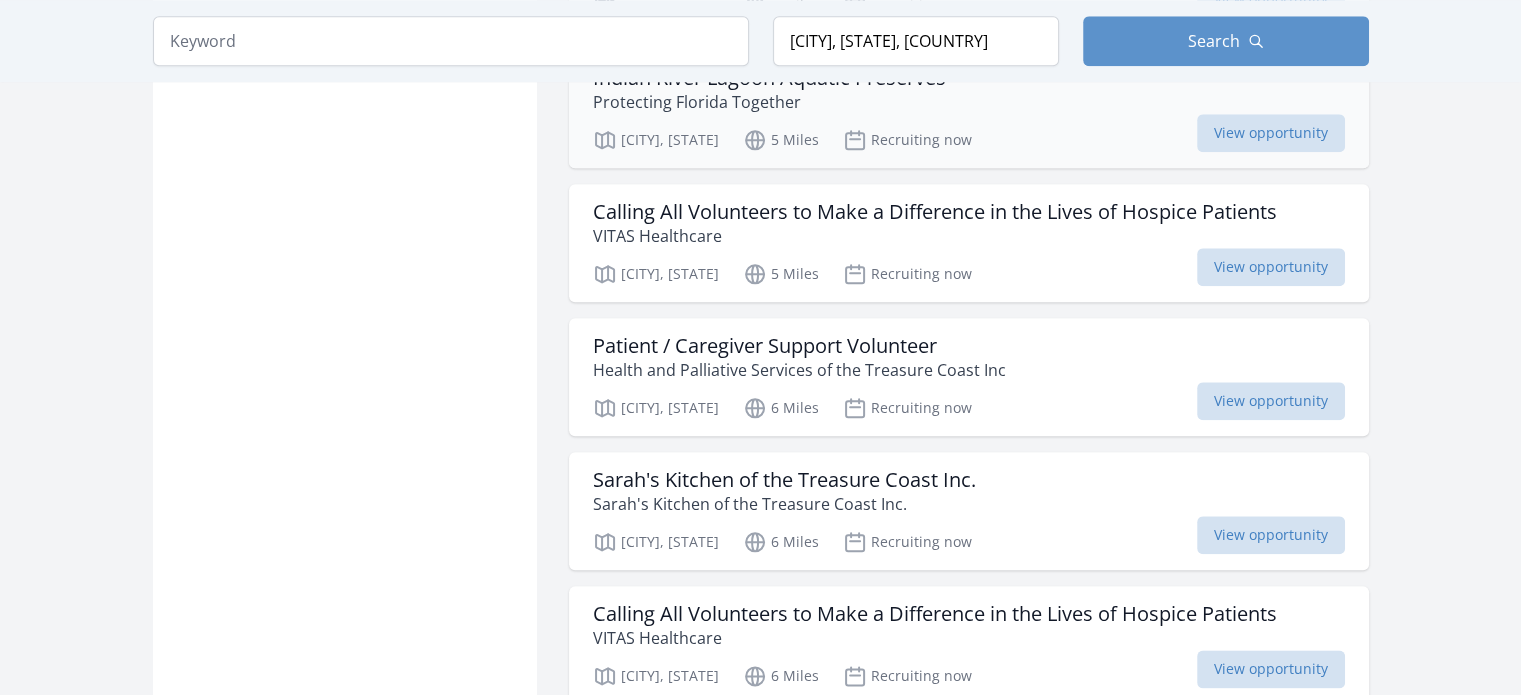 scroll, scrollTop: 2300, scrollLeft: 0, axis: vertical 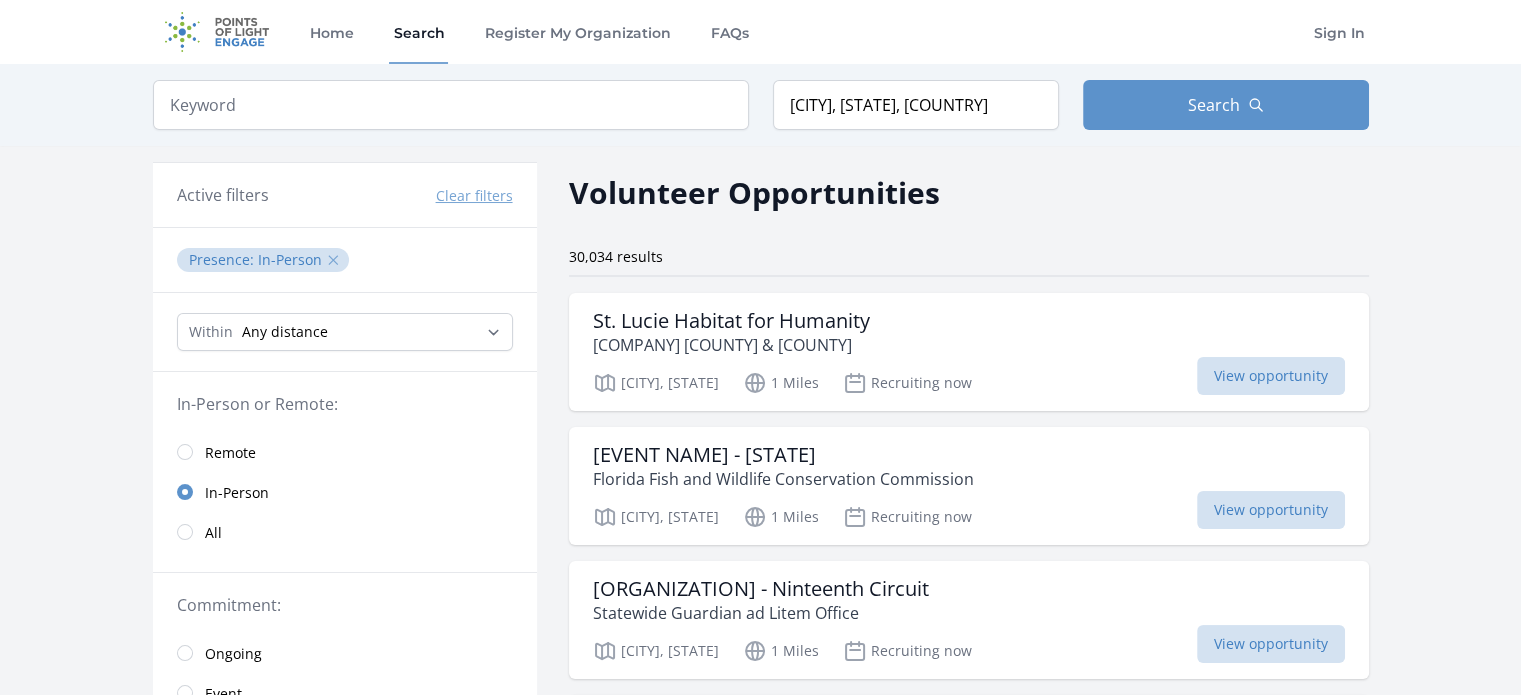 click on "✕" at bounding box center [333, 260] 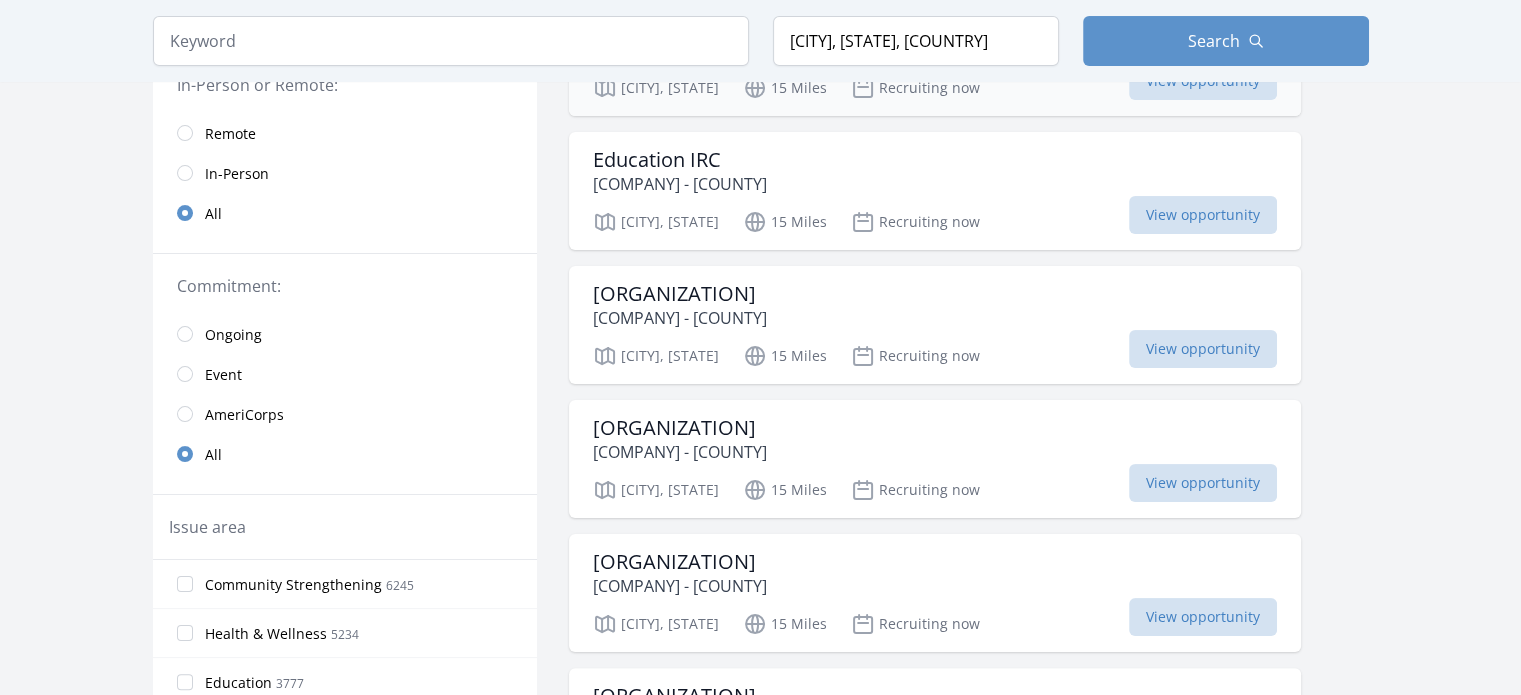 scroll, scrollTop: 0, scrollLeft: 0, axis: both 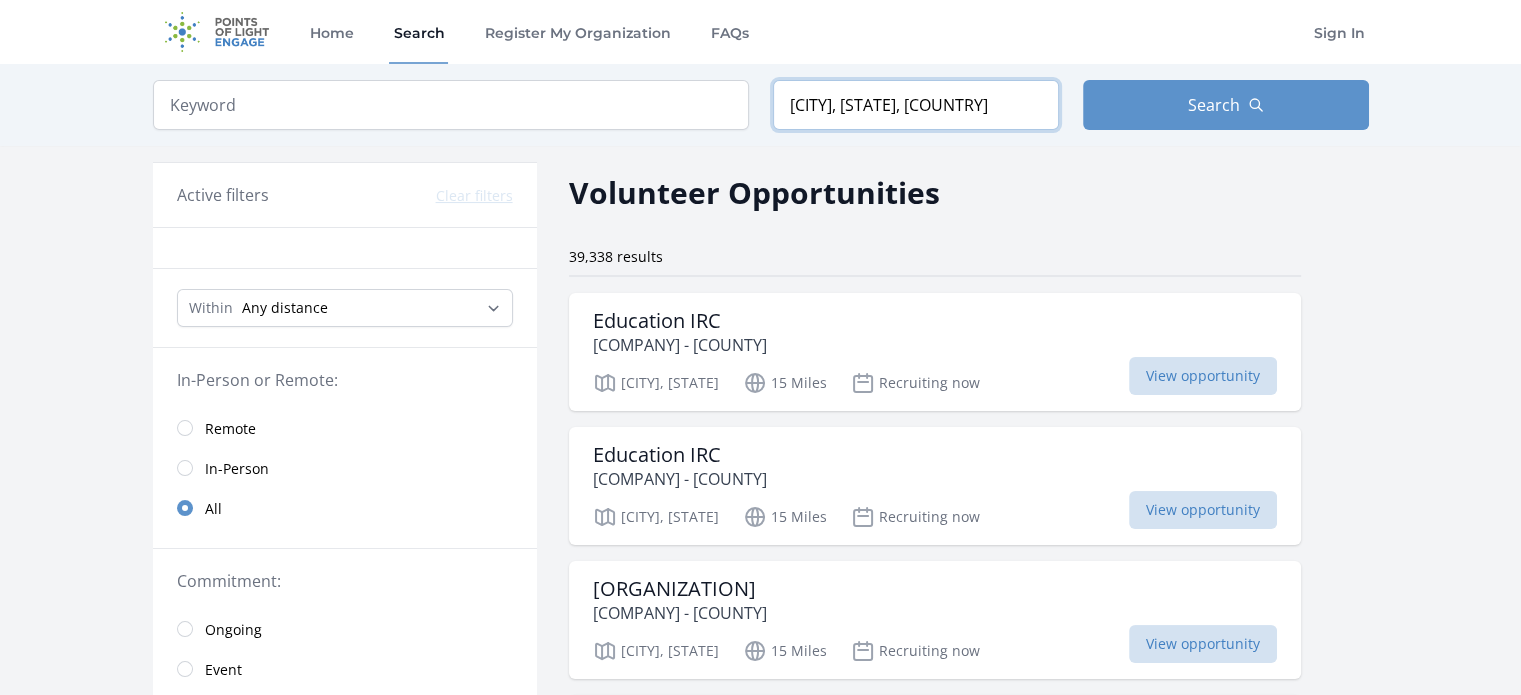drag, startPoint x: 980, startPoint y: 115, endPoint x: 457, endPoint y: 116, distance: 523.001 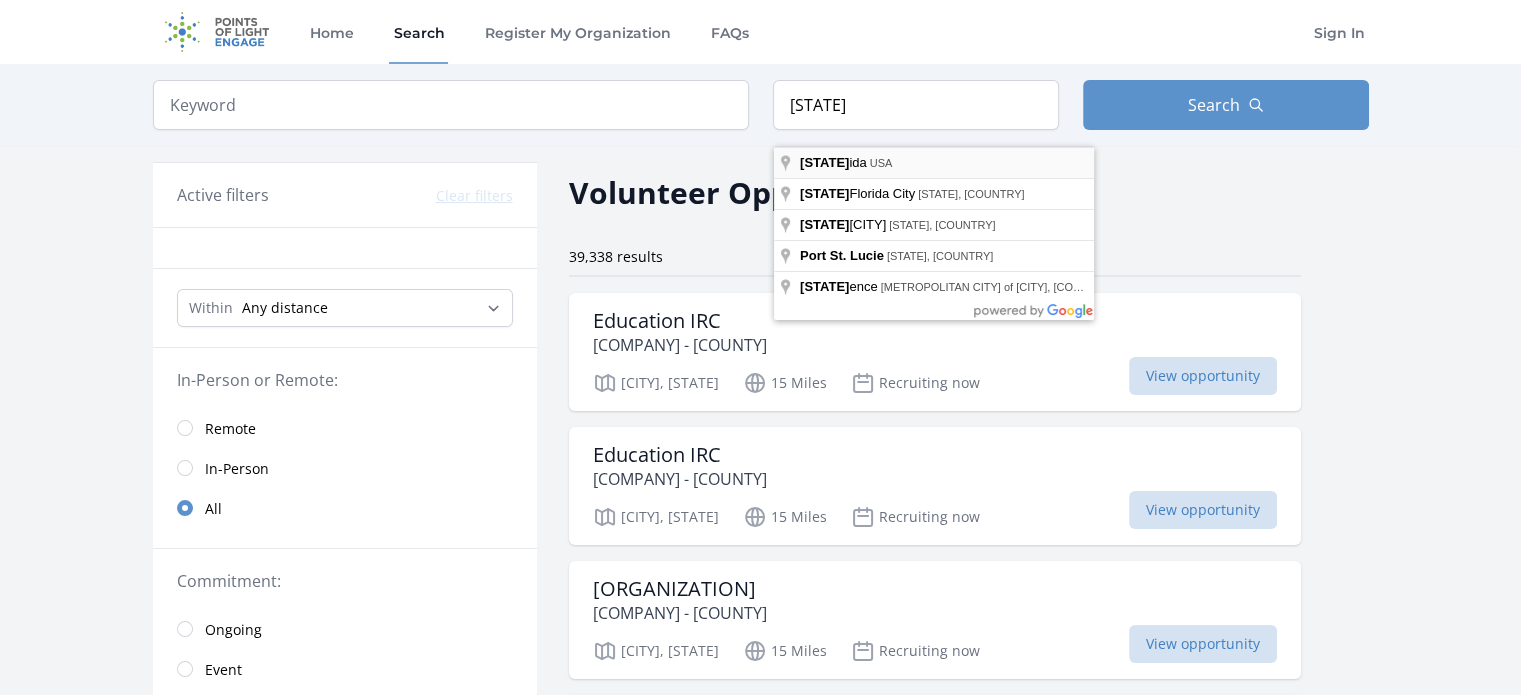 type on "[STATE], [COUNTRY]" 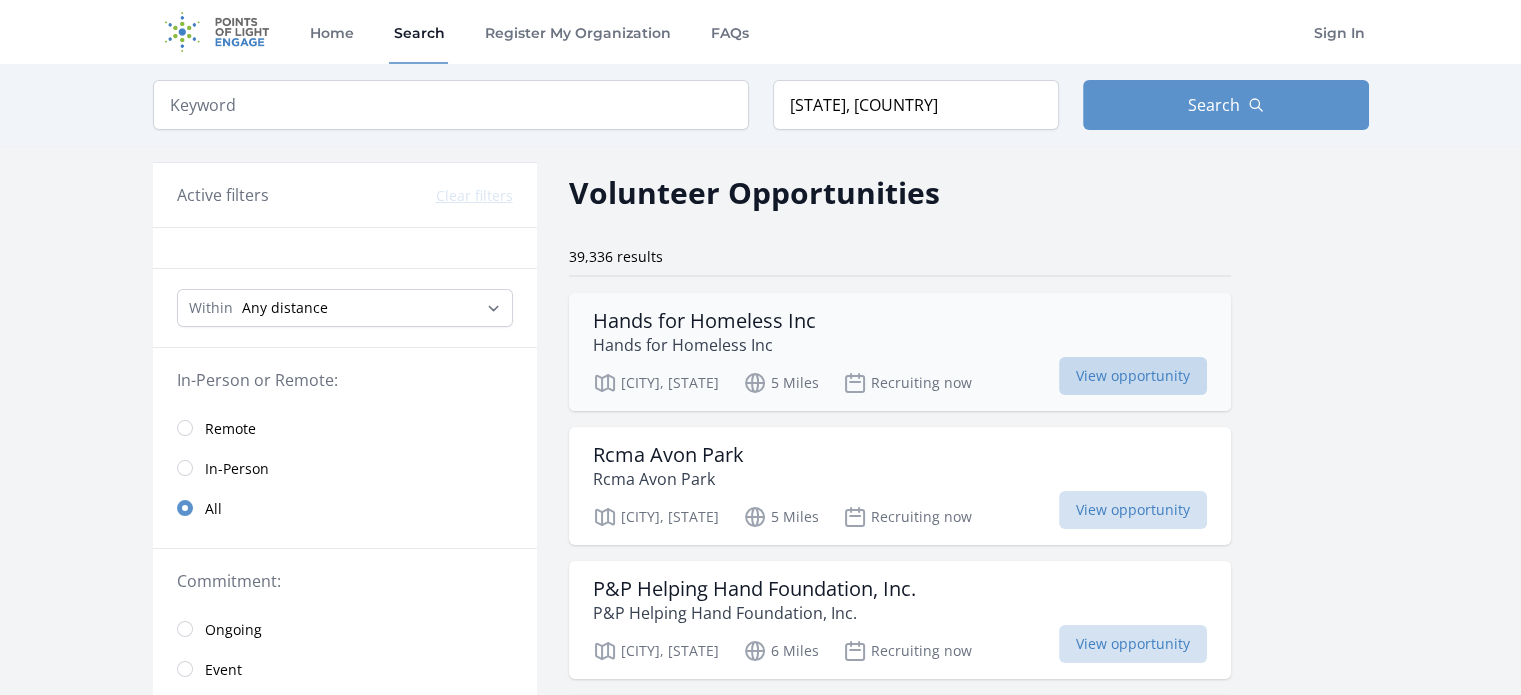 click on "View opportunity" at bounding box center [1133, 376] 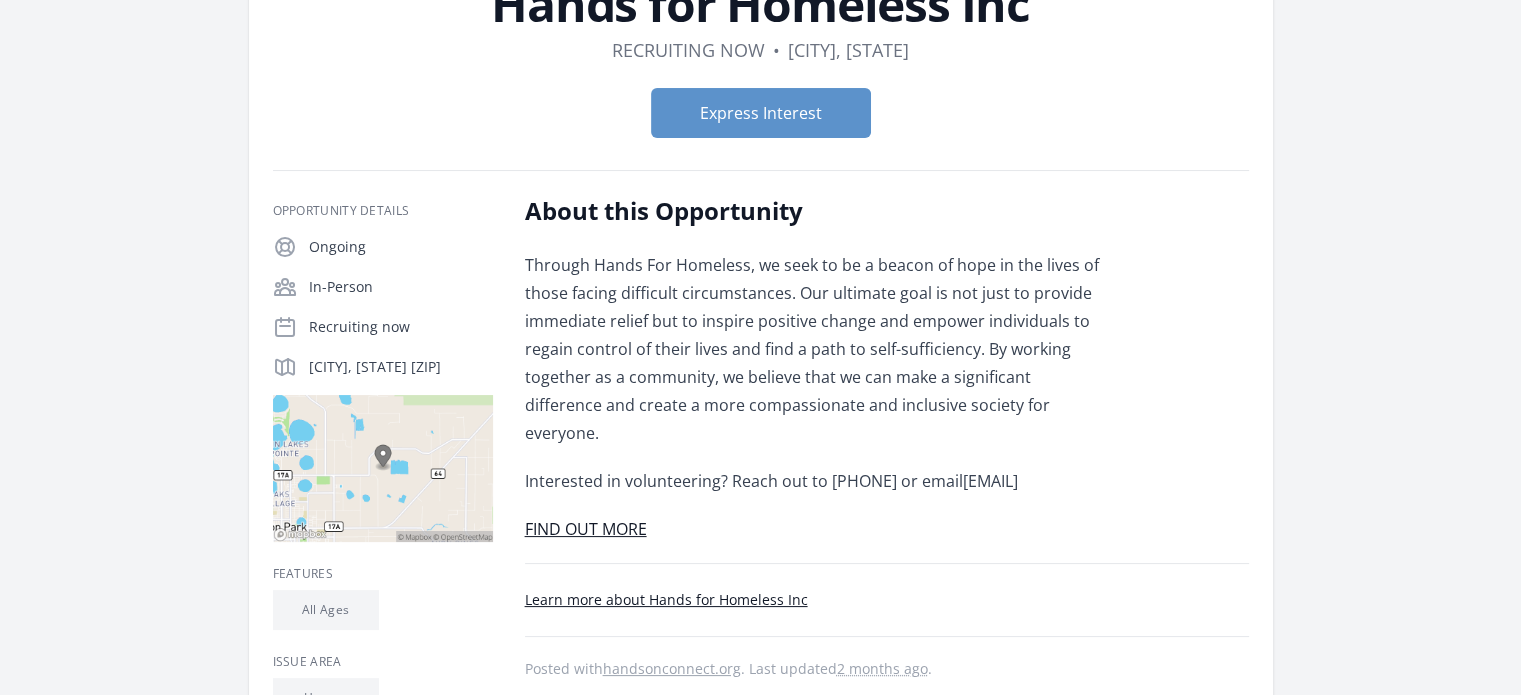 scroll, scrollTop: 400, scrollLeft: 0, axis: vertical 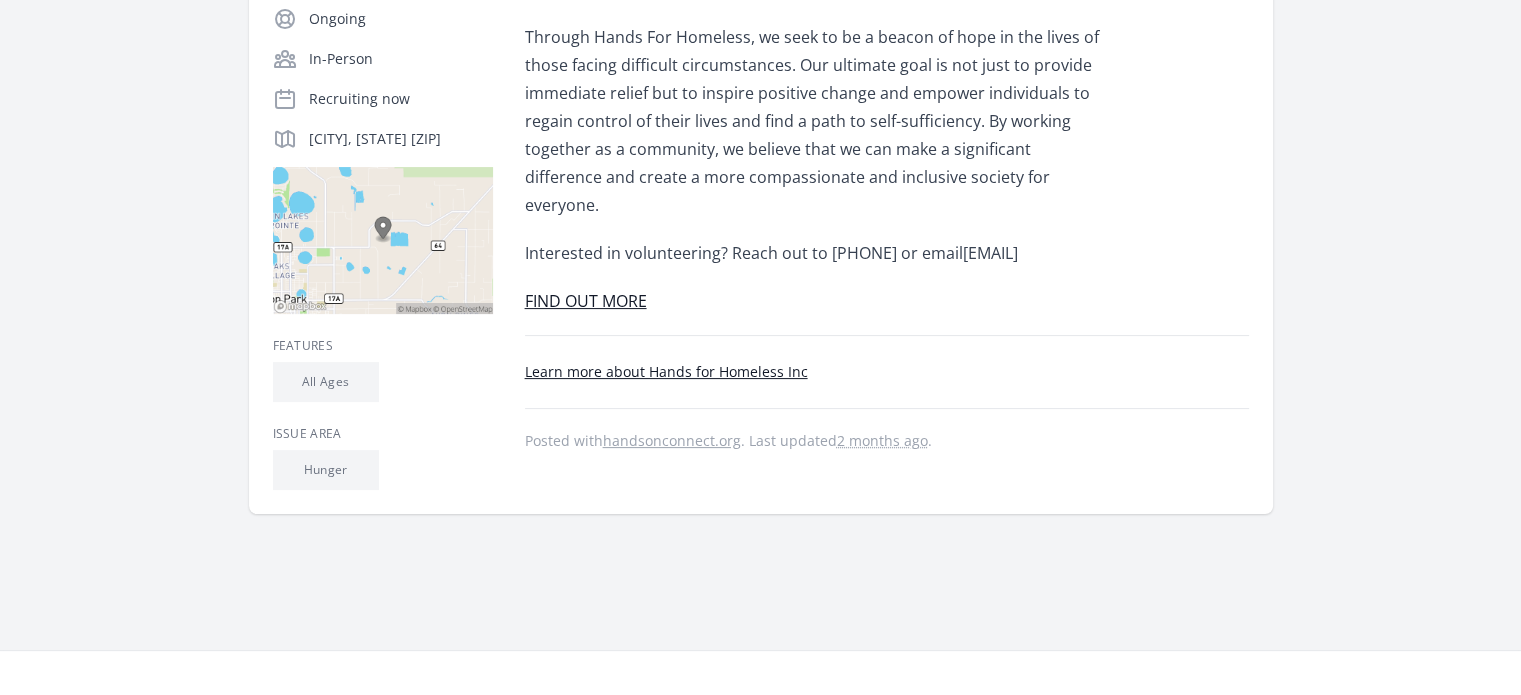 click on "FIND OUT MORE" at bounding box center (586, 301) 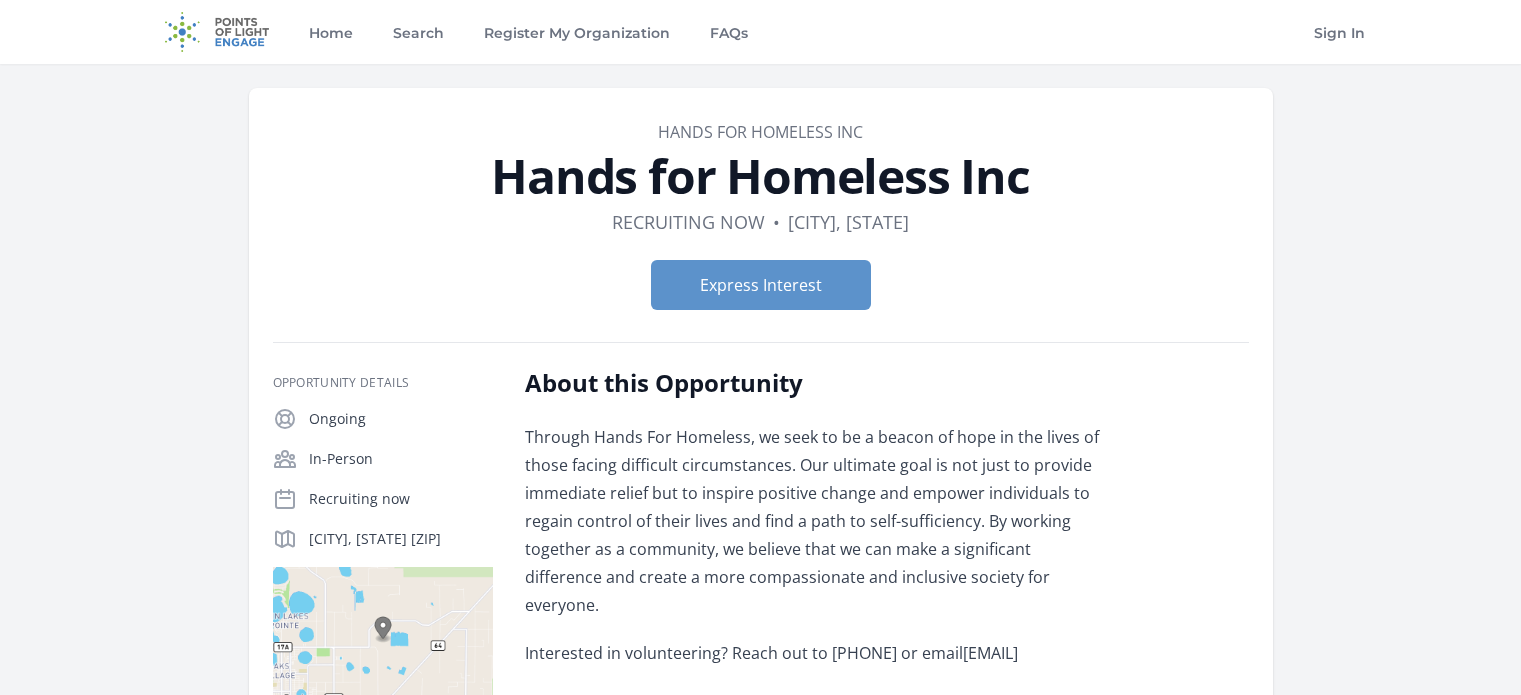 scroll, scrollTop: 400, scrollLeft: 0, axis: vertical 